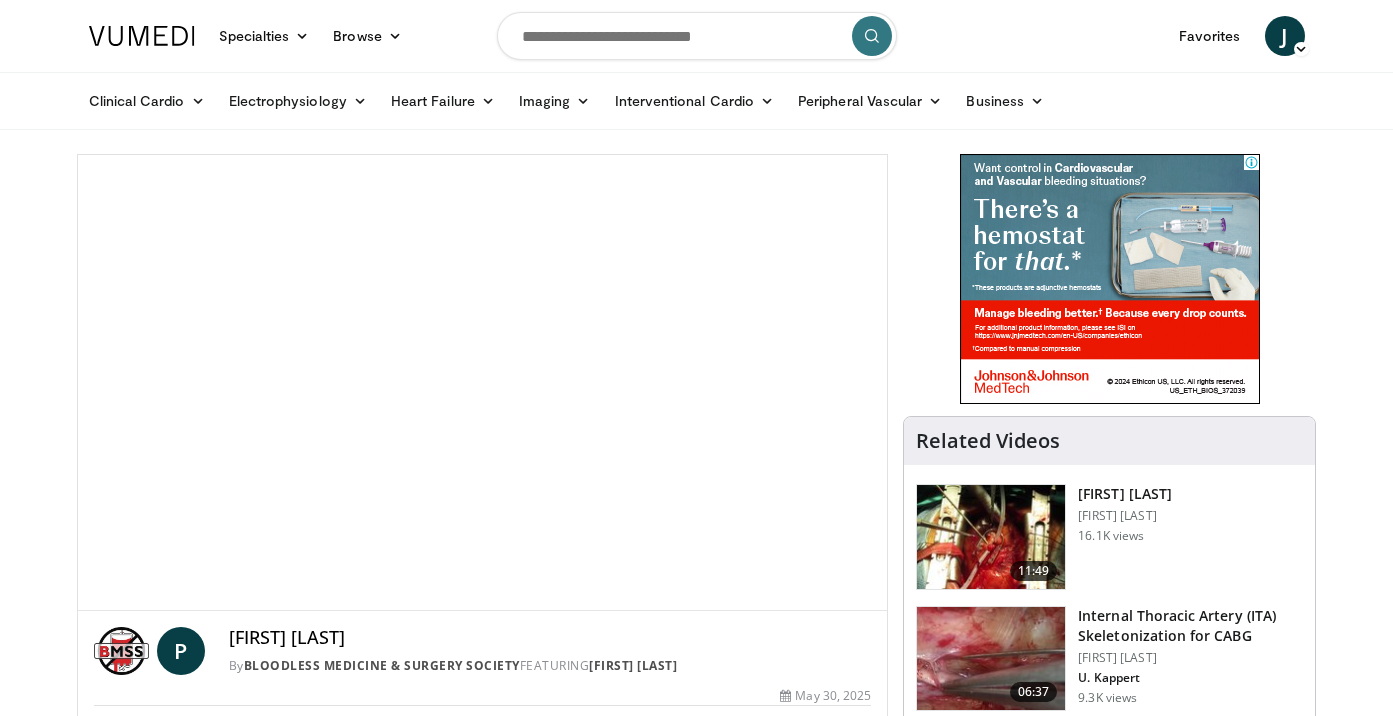 scroll, scrollTop: 0, scrollLeft: 0, axis: both 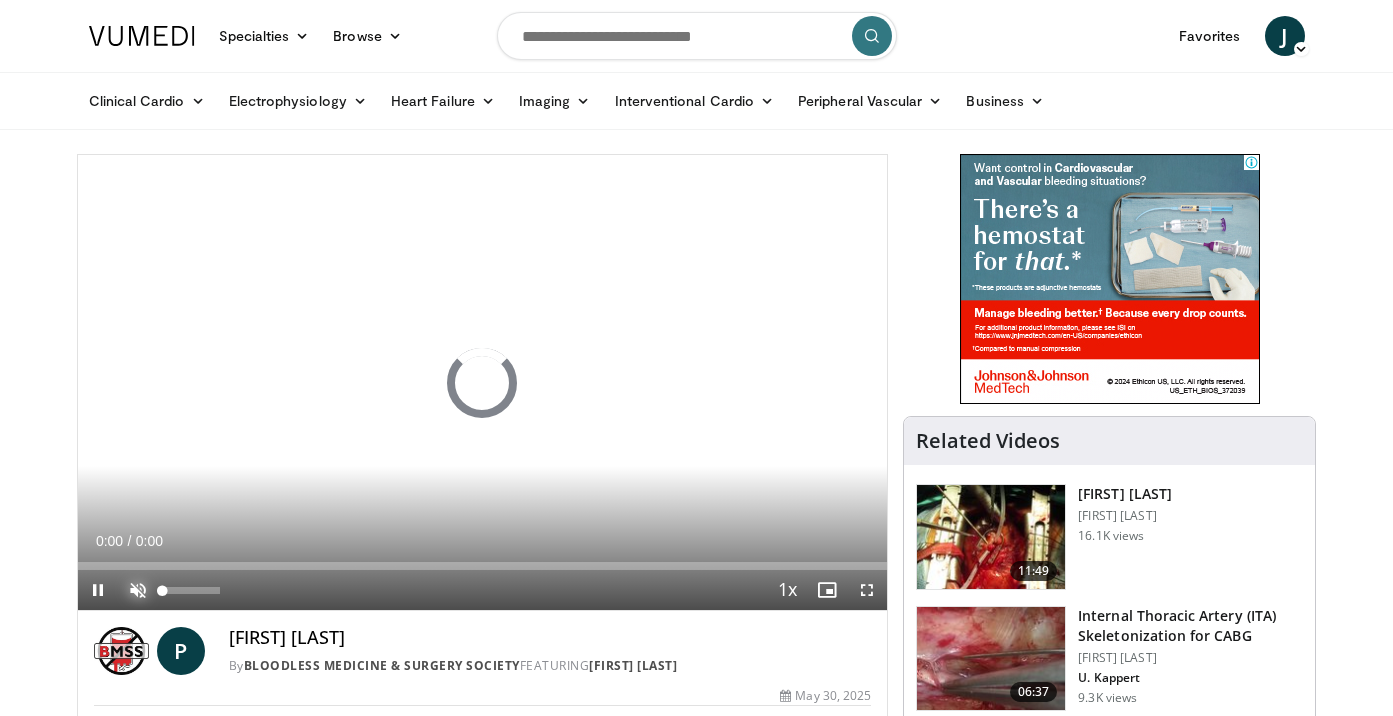 click at bounding box center (138, 590) 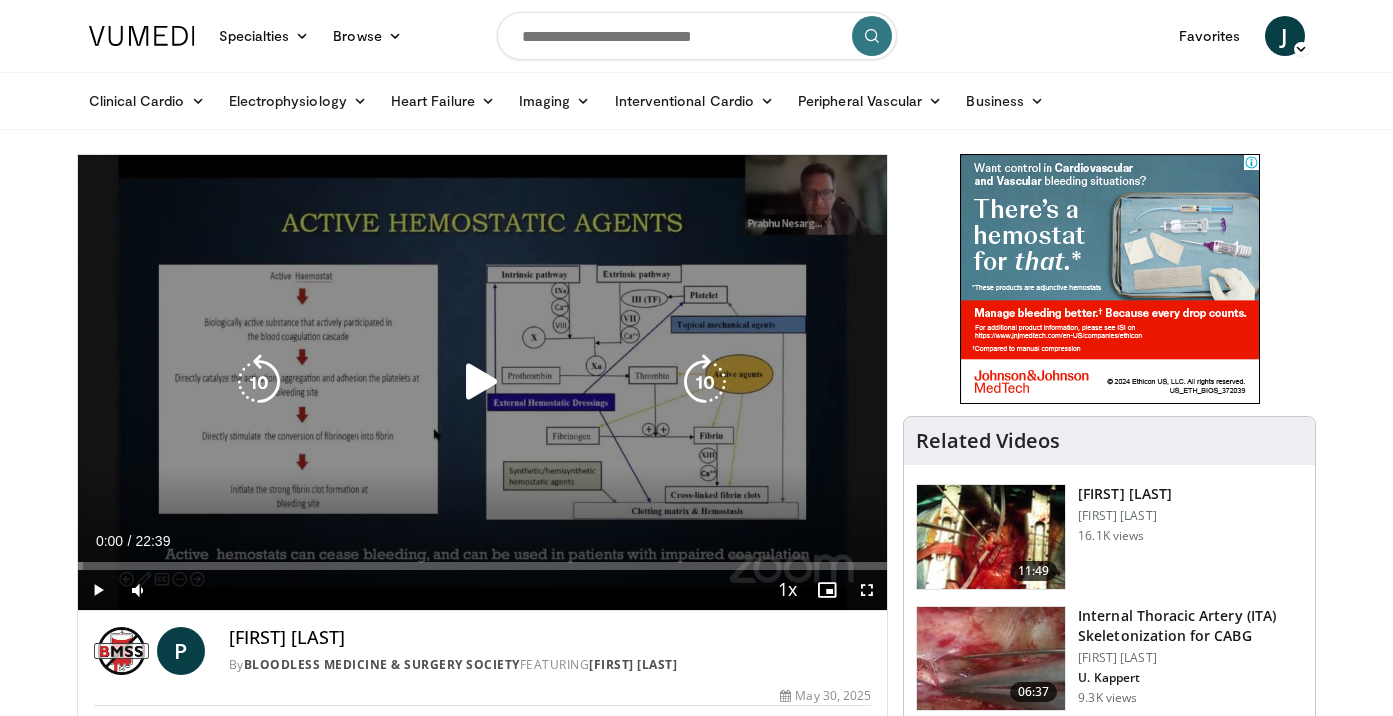 click at bounding box center (482, 382) 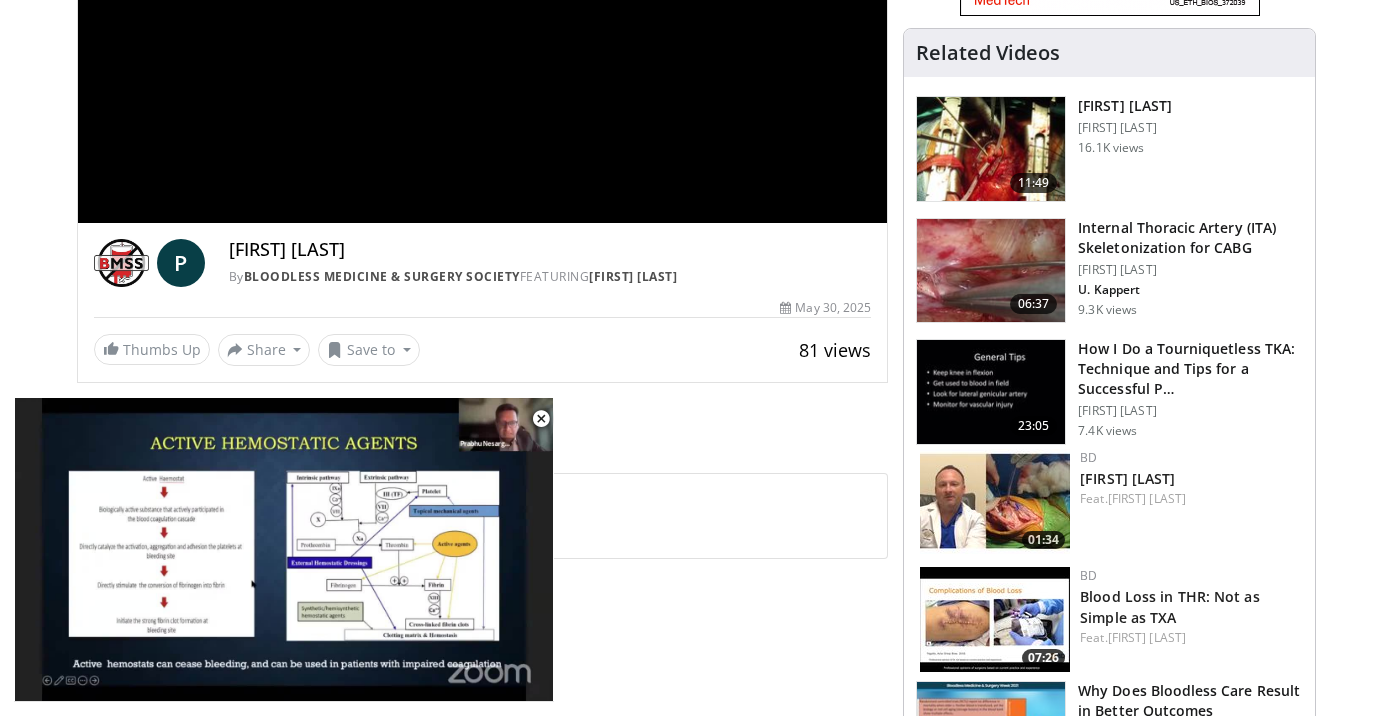 scroll, scrollTop: 396, scrollLeft: 0, axis: vertical 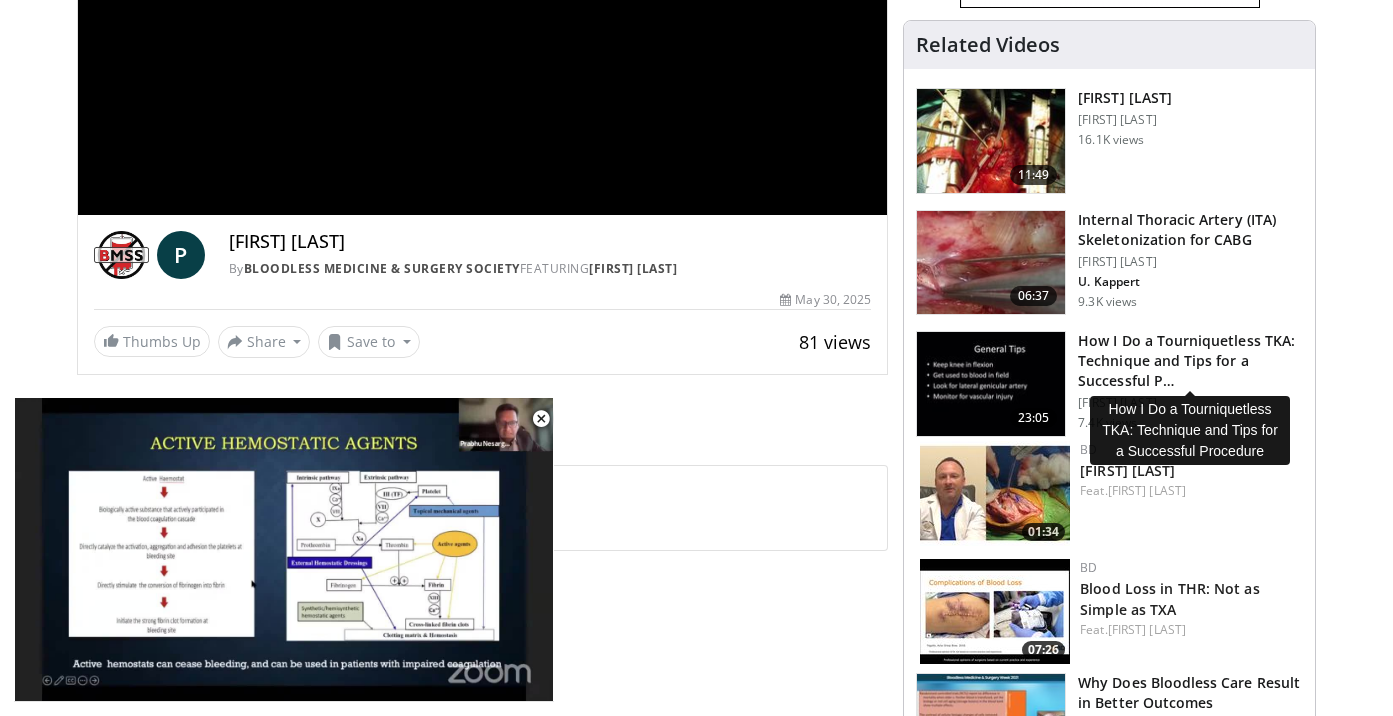 click on "How I Do a Tourniquetless TKA: Technique and Tips for a Successful P…" at bounding box center (1190, 361) 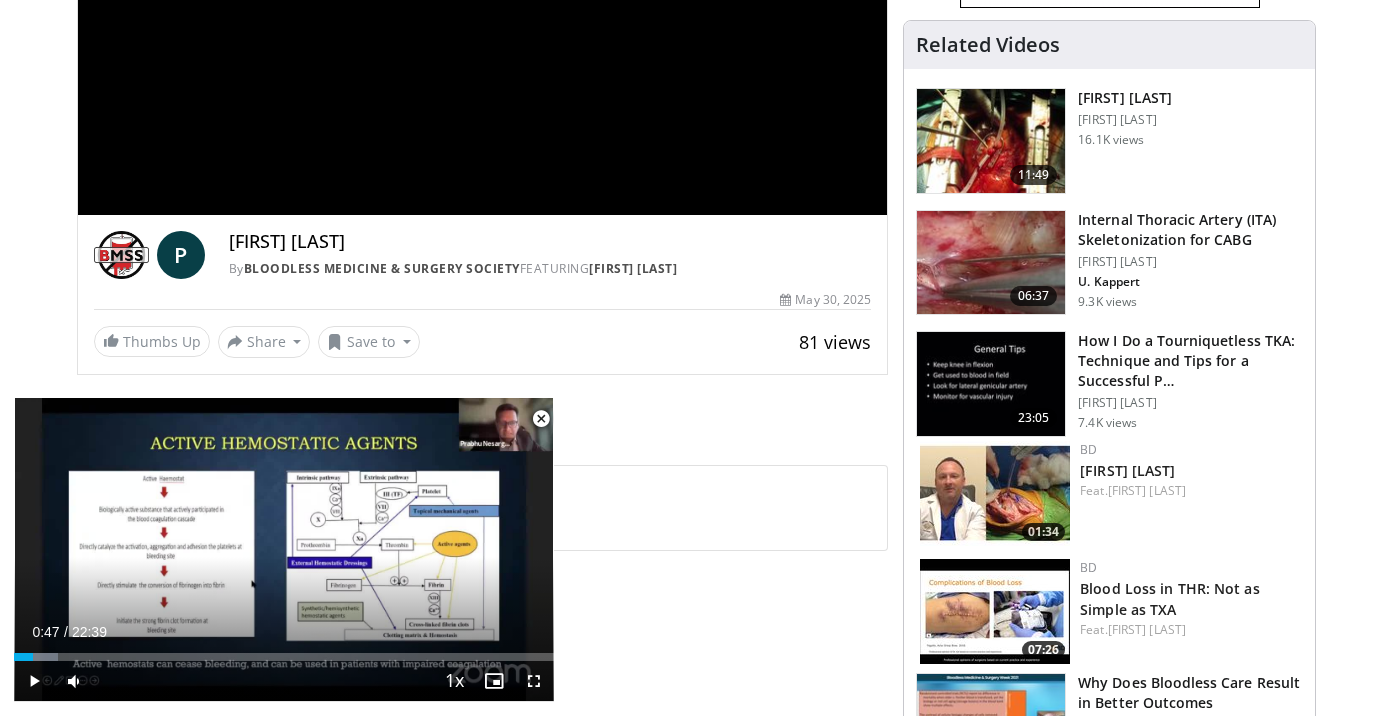 click on "Internal Thoracic Artery (ITA) Skeletonization for CABG" at bounding box center [1190, 230] 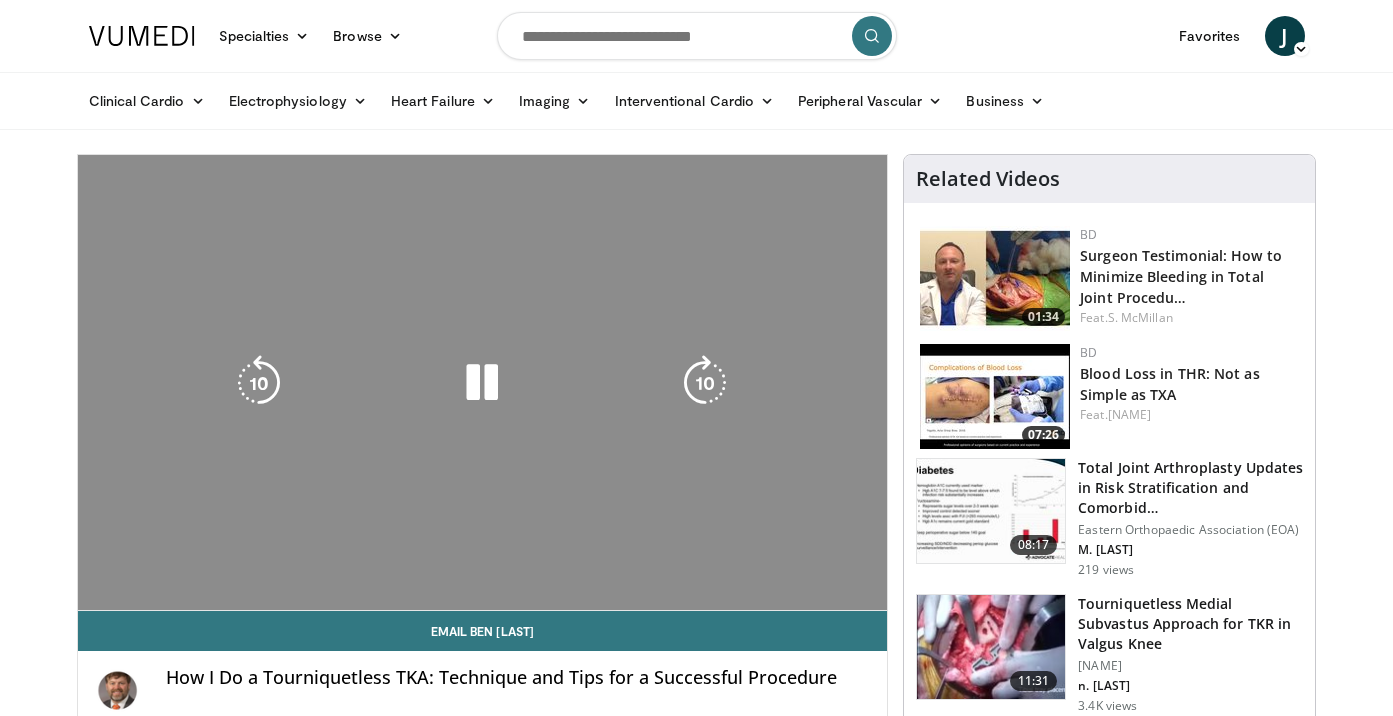 scroll, scrollTop: 0, scrollLeft: 0, axis: both 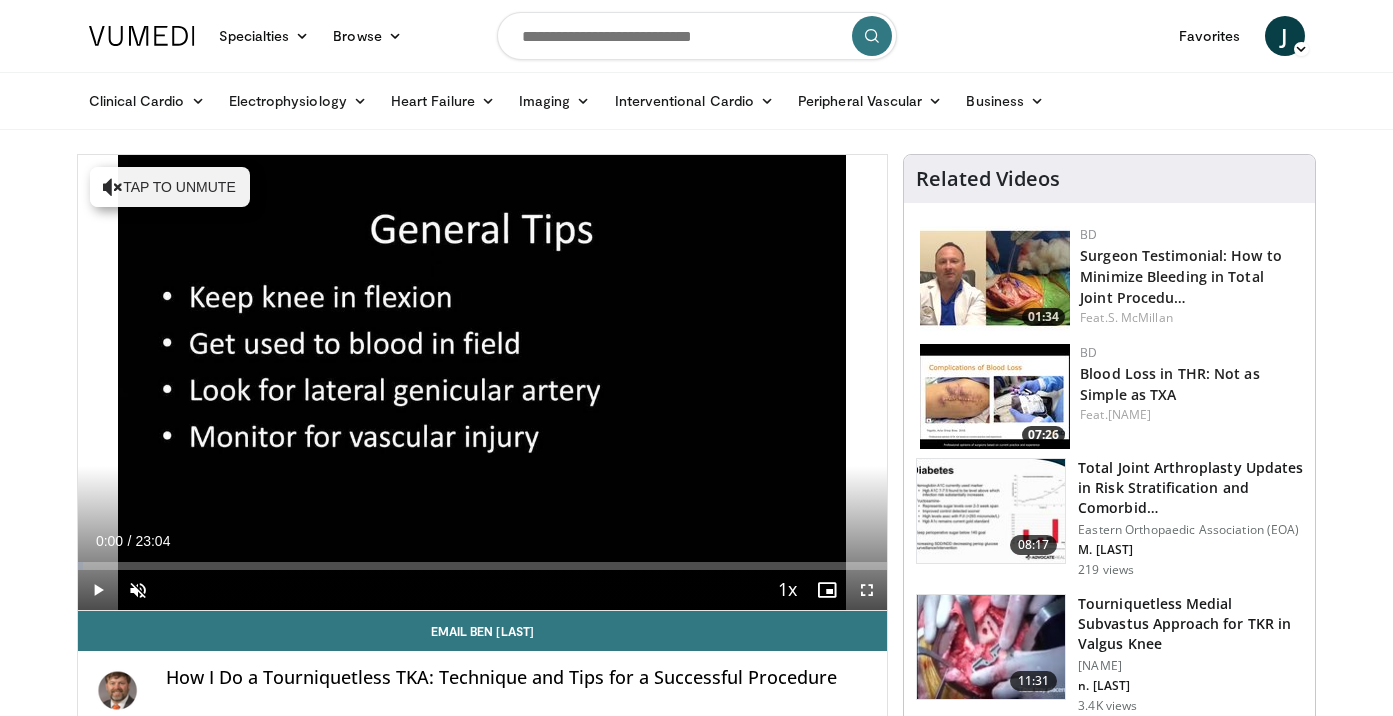 click on "10 seconds
Tap to unmute" at bounding box center (483, 382) 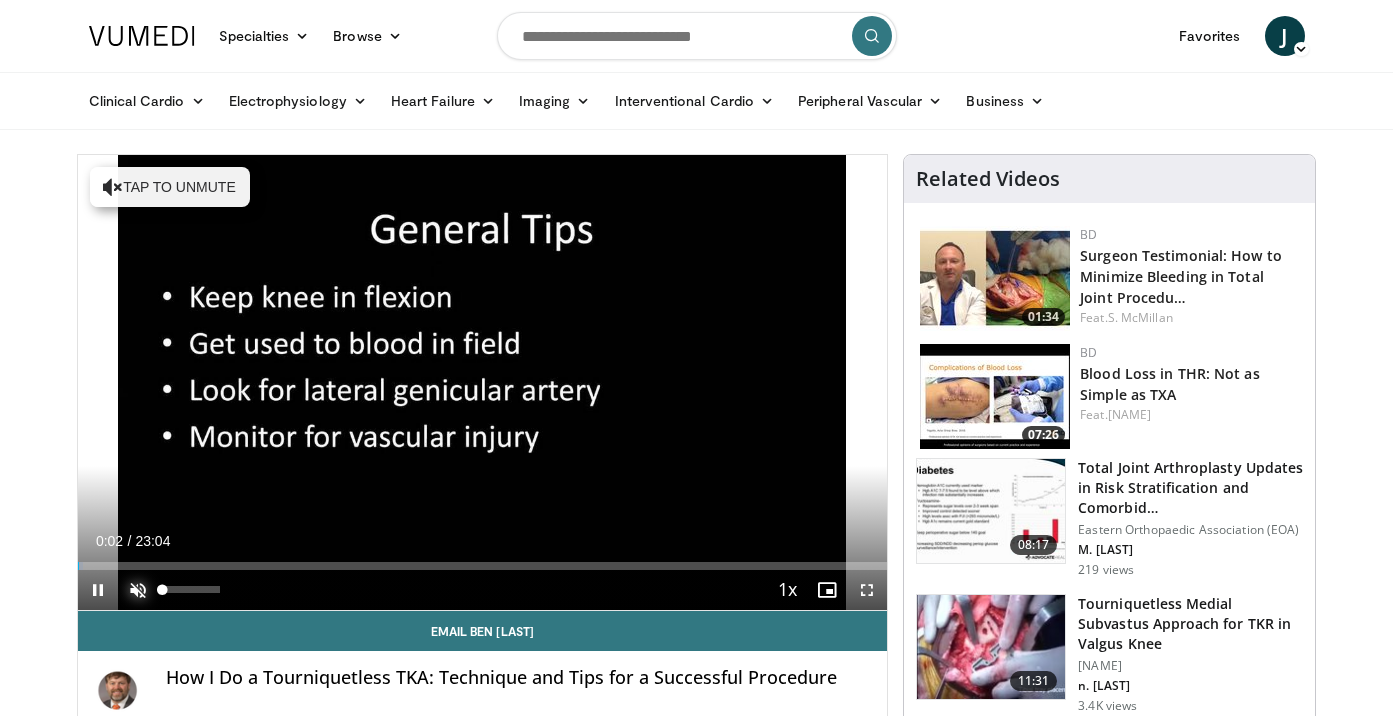 click at bounding box center [138, 590] 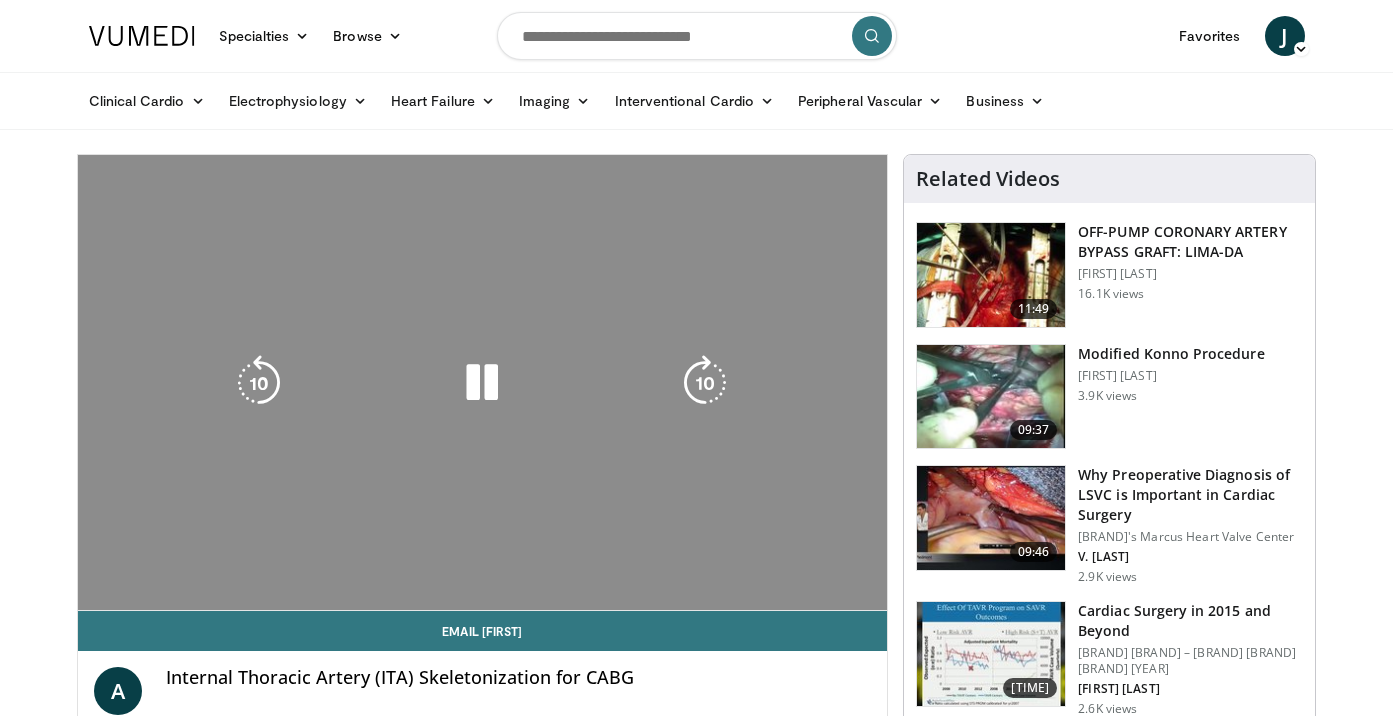 scroll, scrollTop: 0, scrollLeft: 0, axis: both 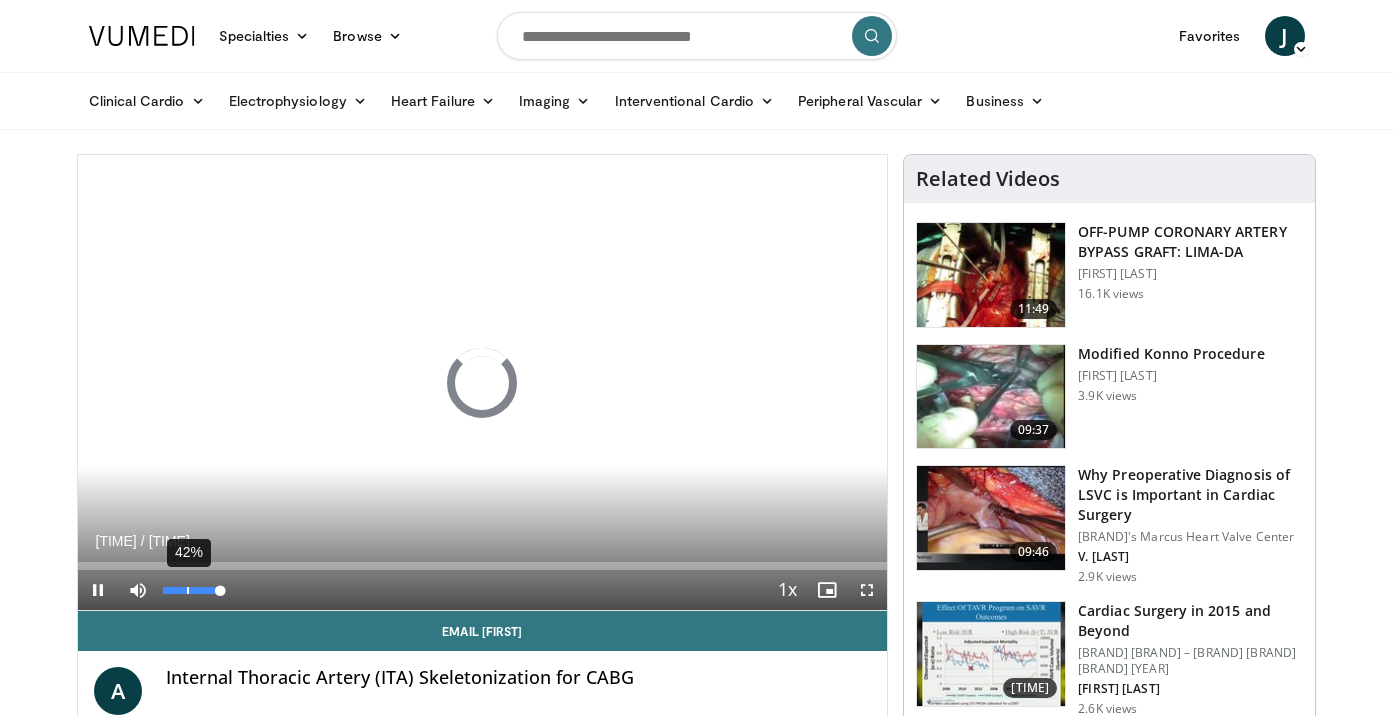 click on "42%" at bounding box center [188, 590] 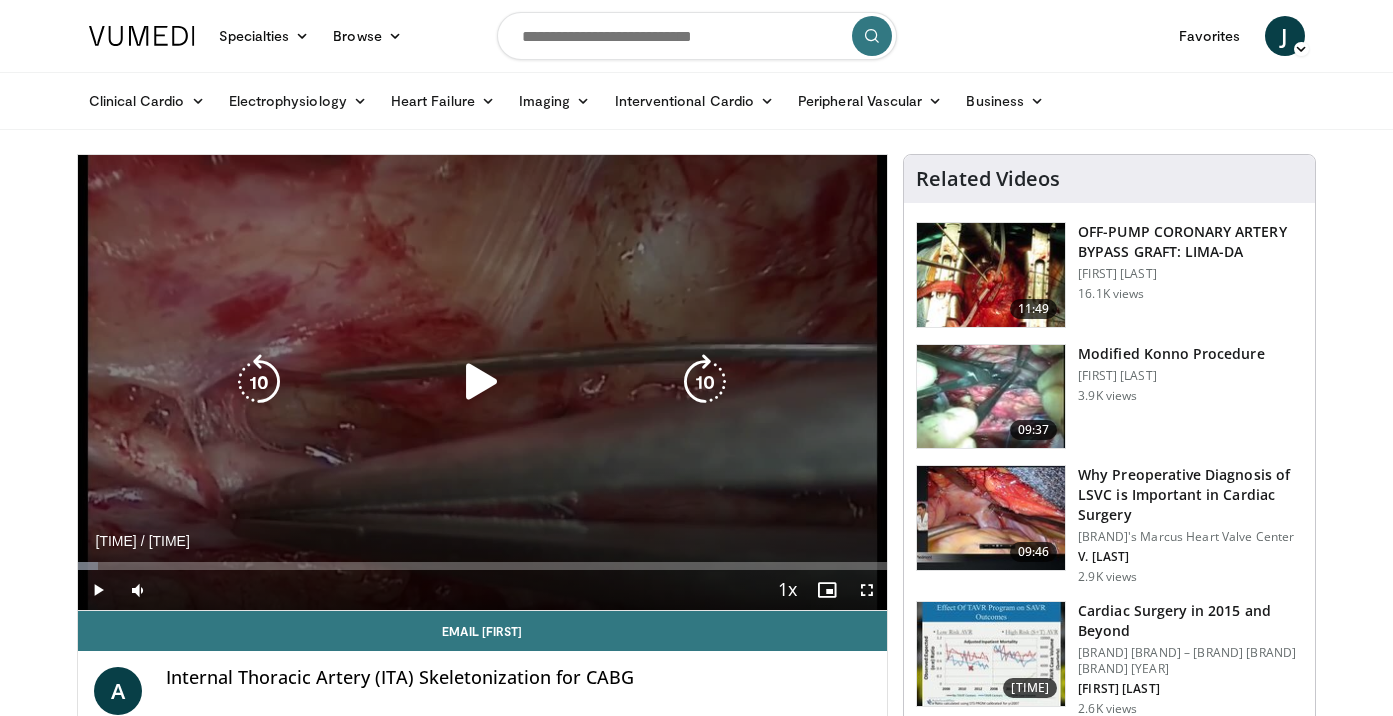 click at bounding box center (482, 382) 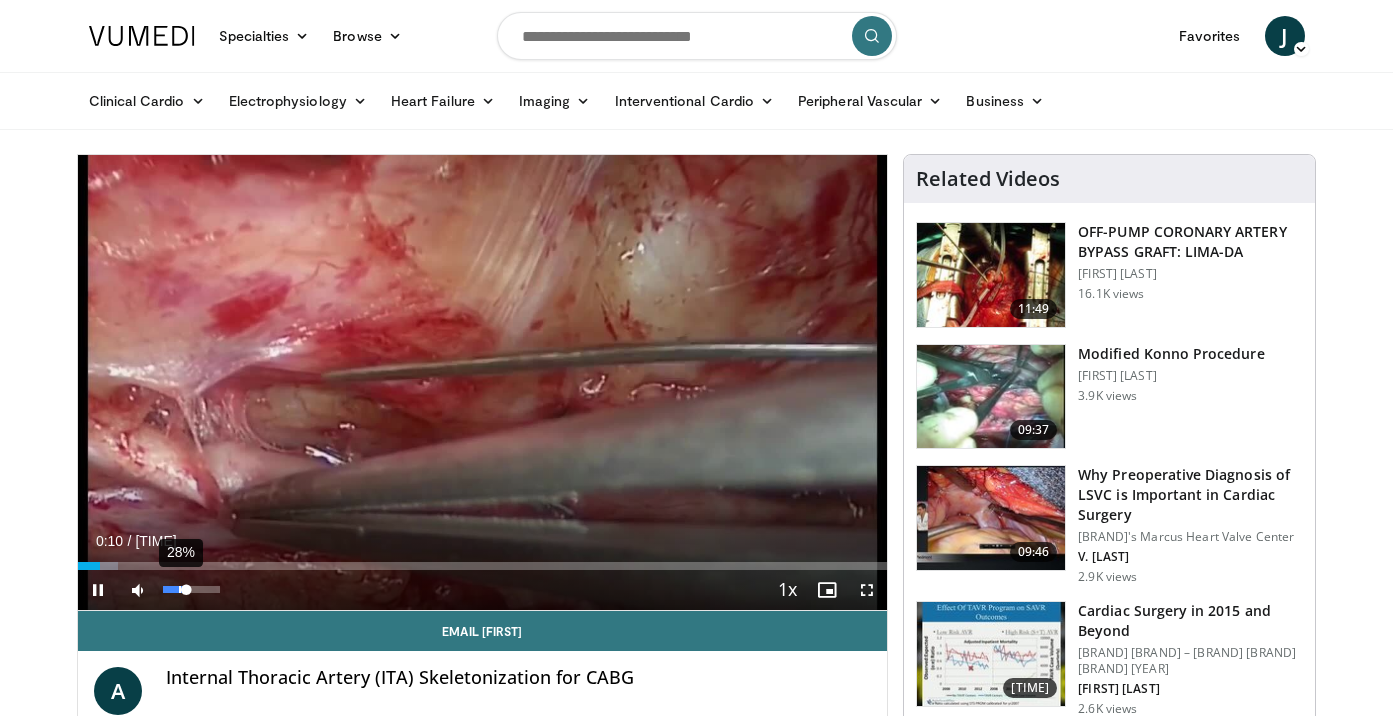 click on "28%" at bounding box center [180, 589] 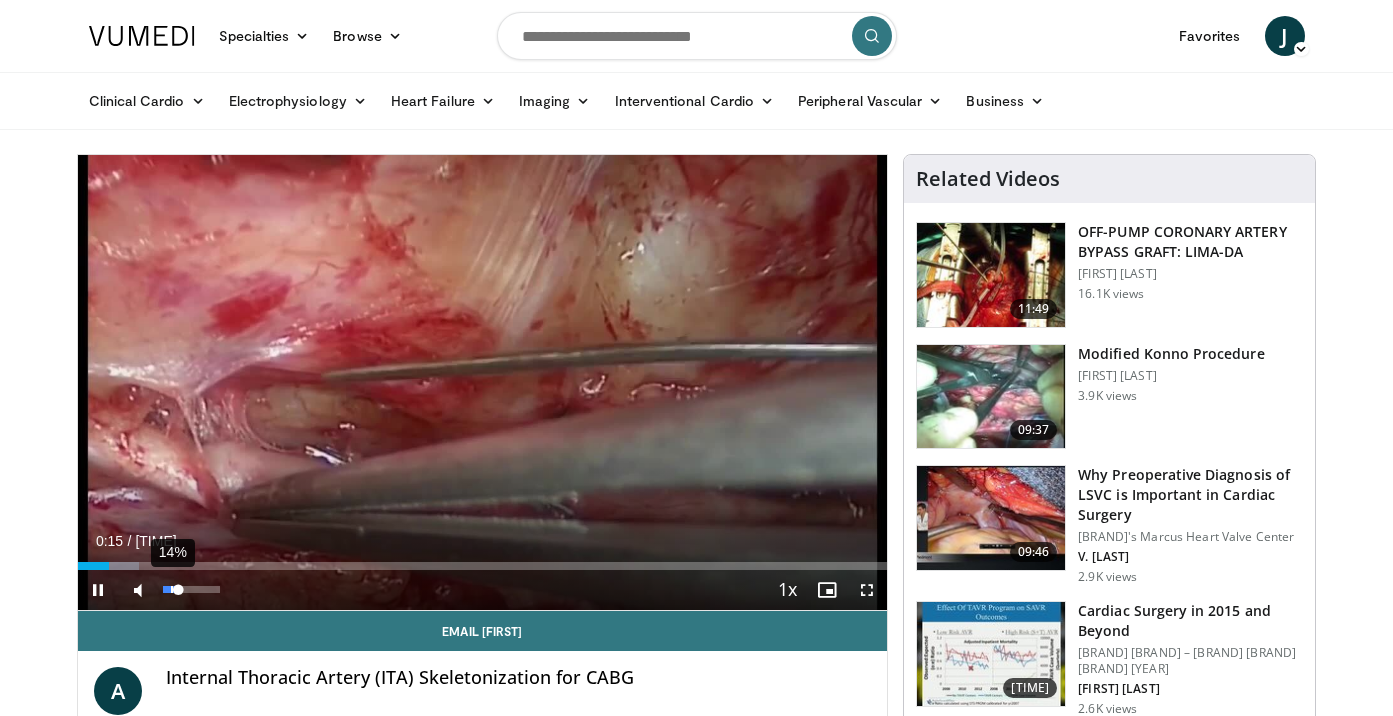 click on "14%" at bounding box center (172, 589) 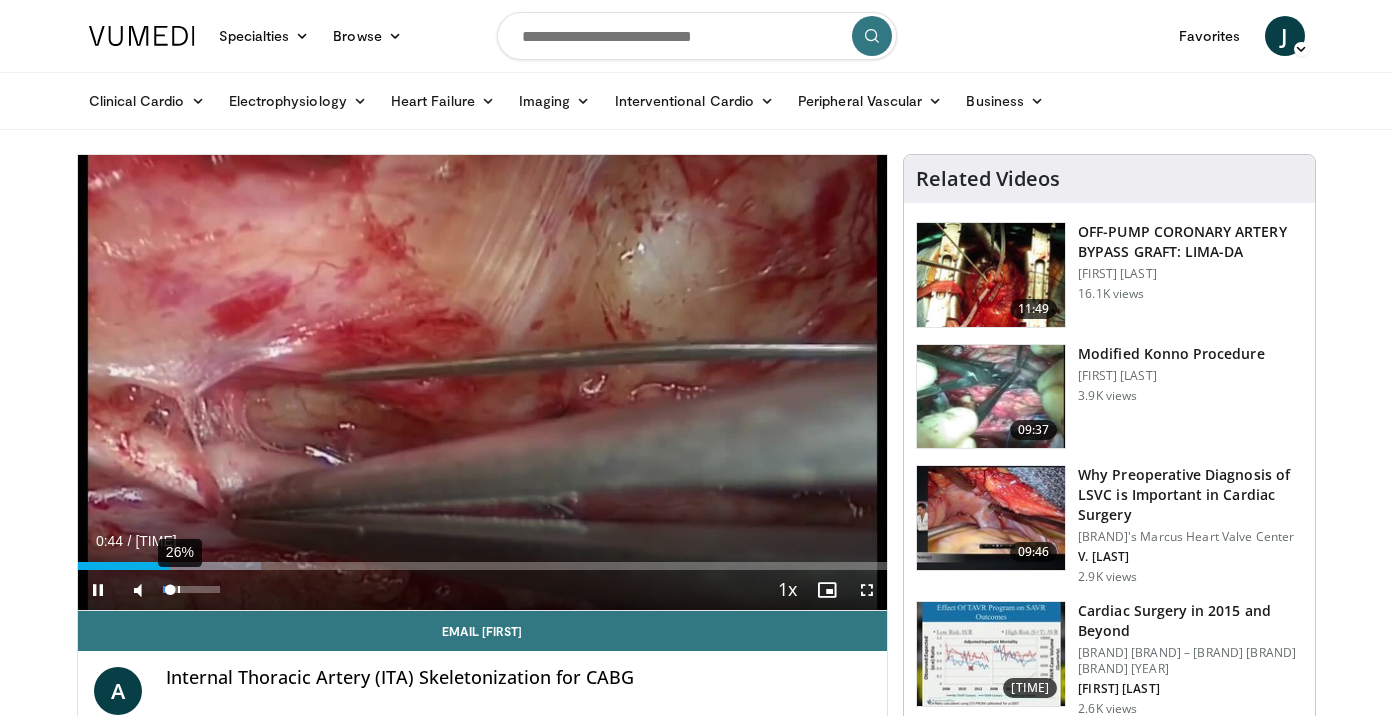 click on "[TIME]
Tap to unmute" at bounding box center [483, 382] 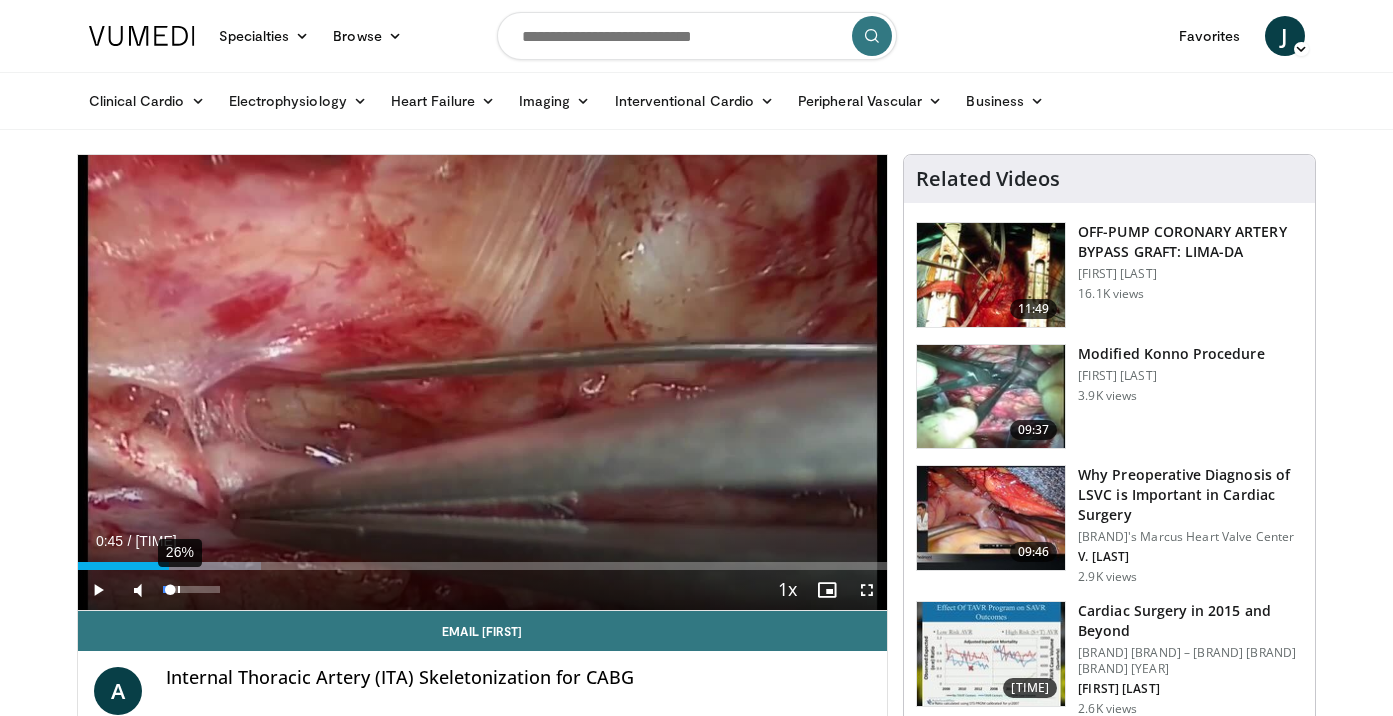 click on "26%" at bounding box center [179, 589] 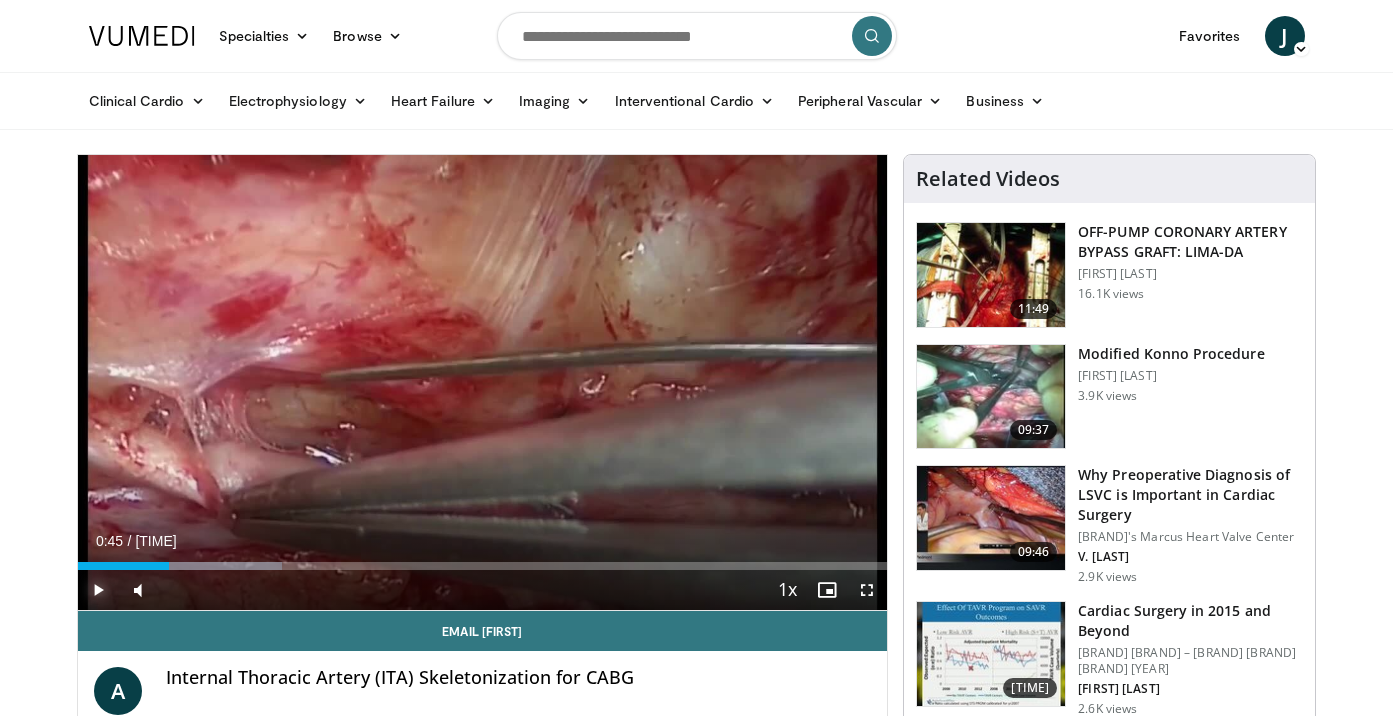 click at bounding box center (98, 590) 